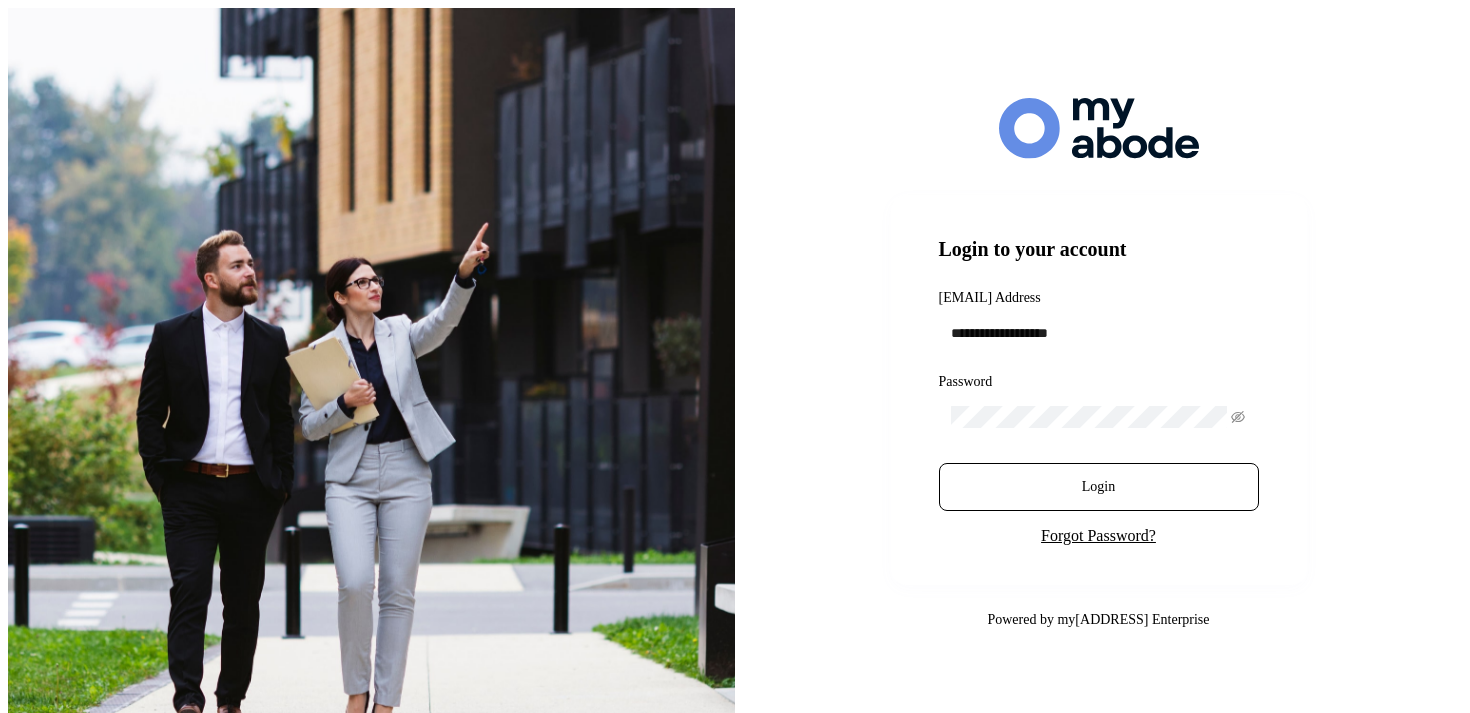 scroll, scrollTop: 0, scrollLeft: 0, axis: both 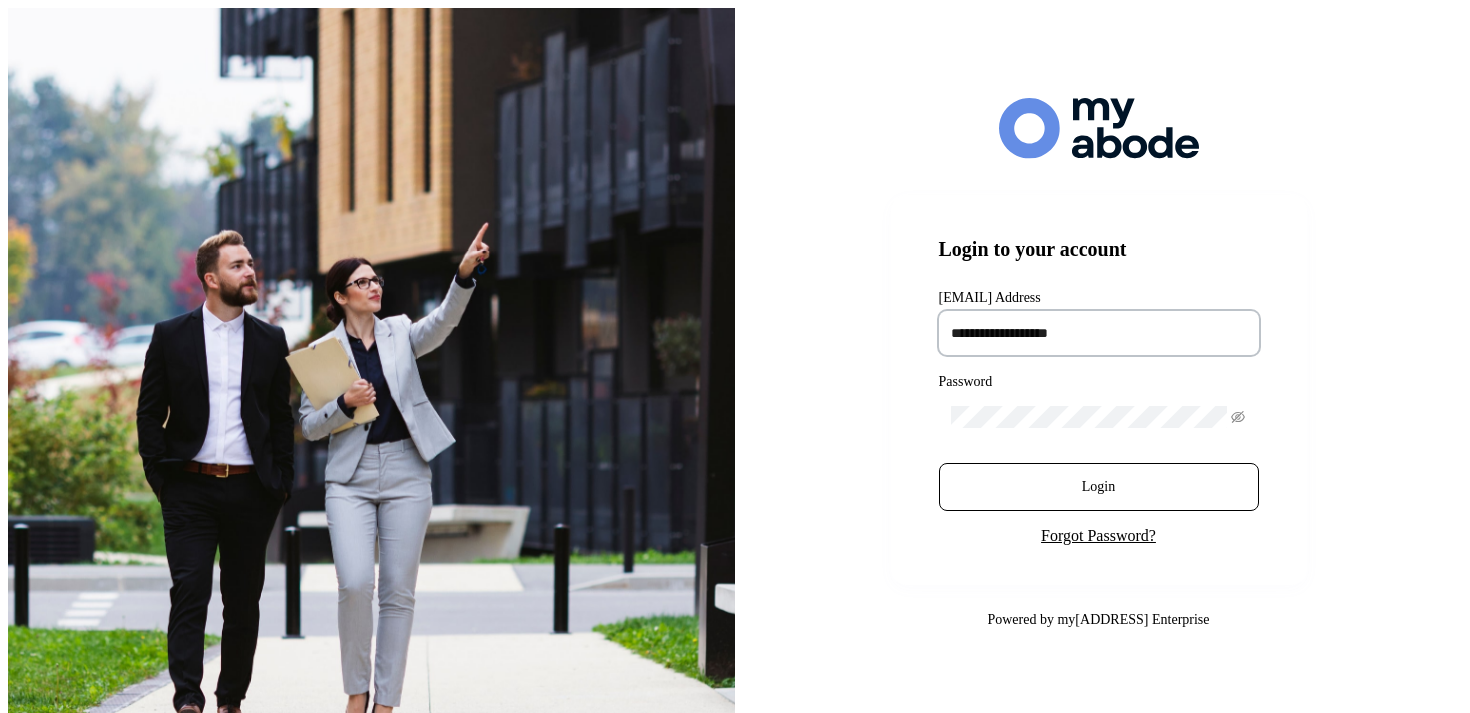click at bounding box center [1099, 333] 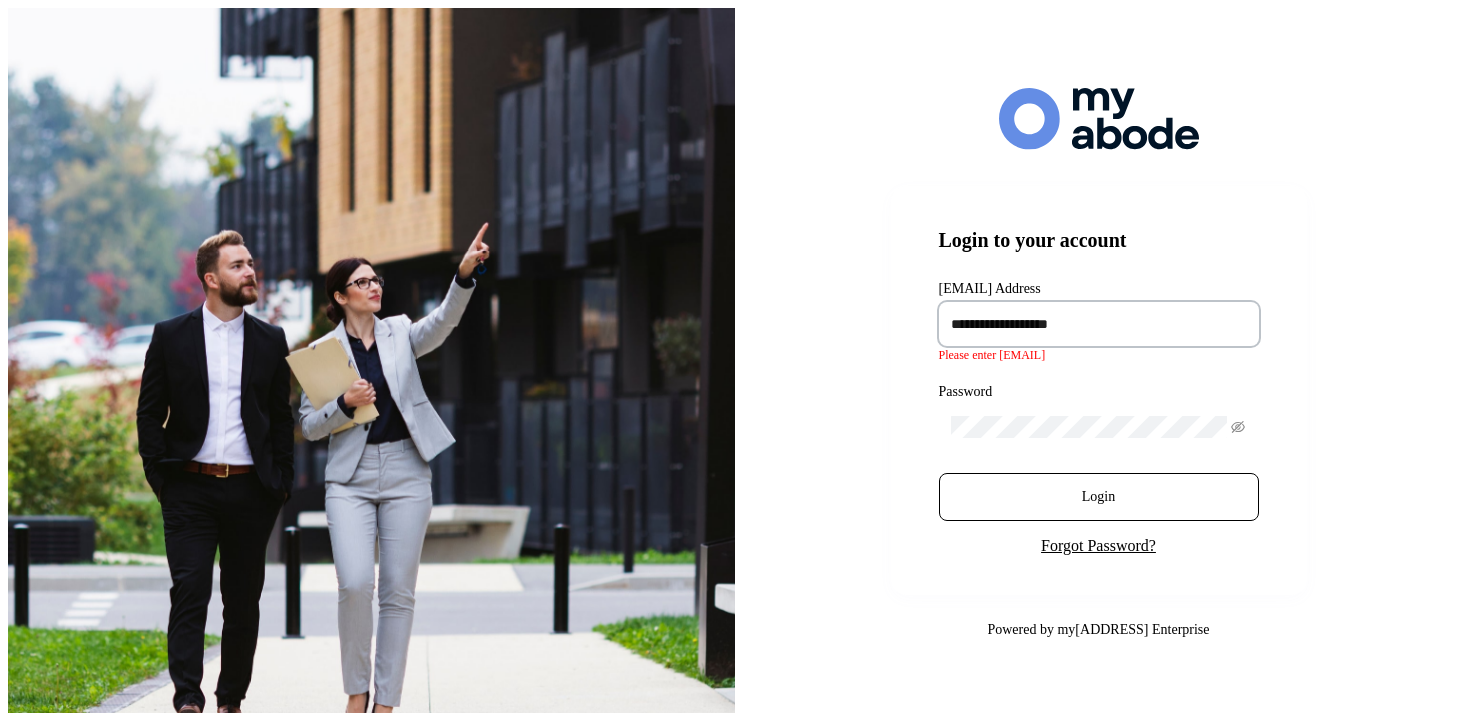 type on "**********" 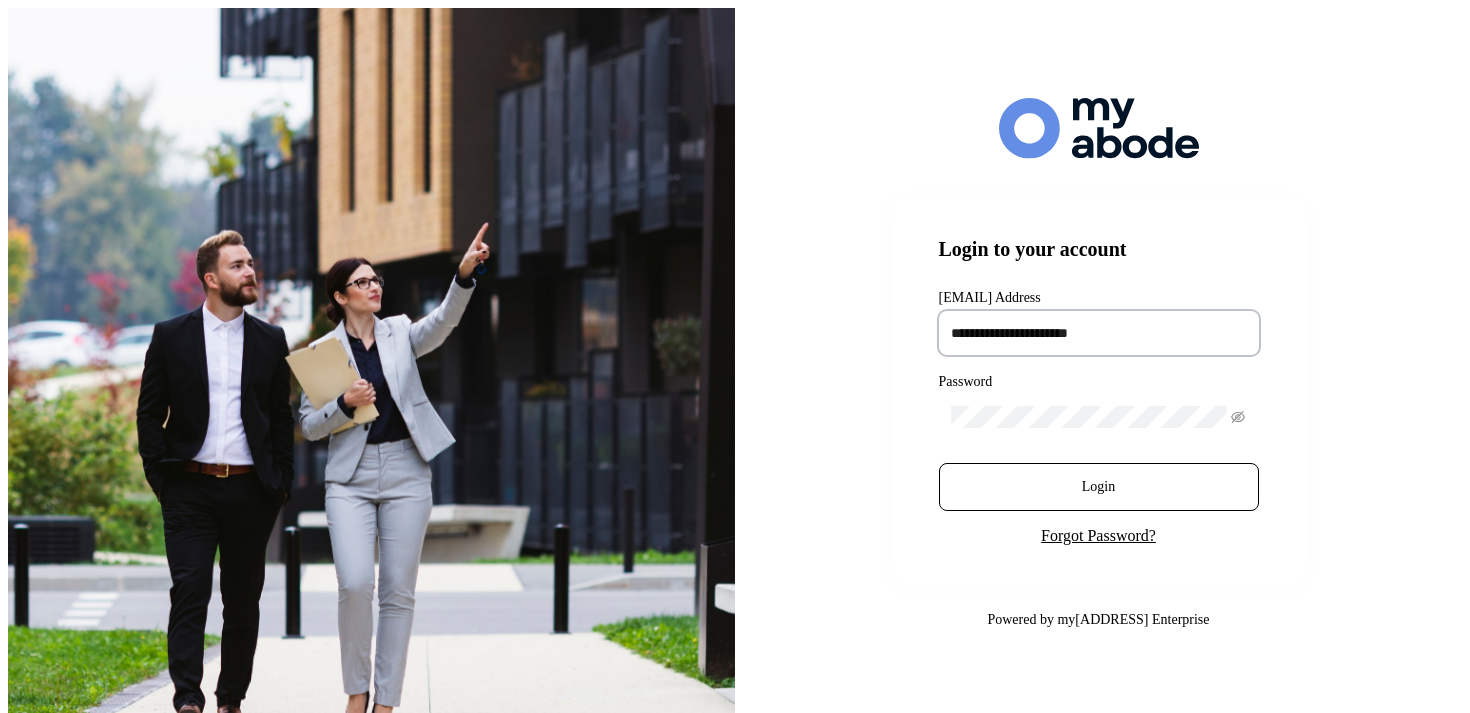click on "Login" at bounding box center [1099, 487] 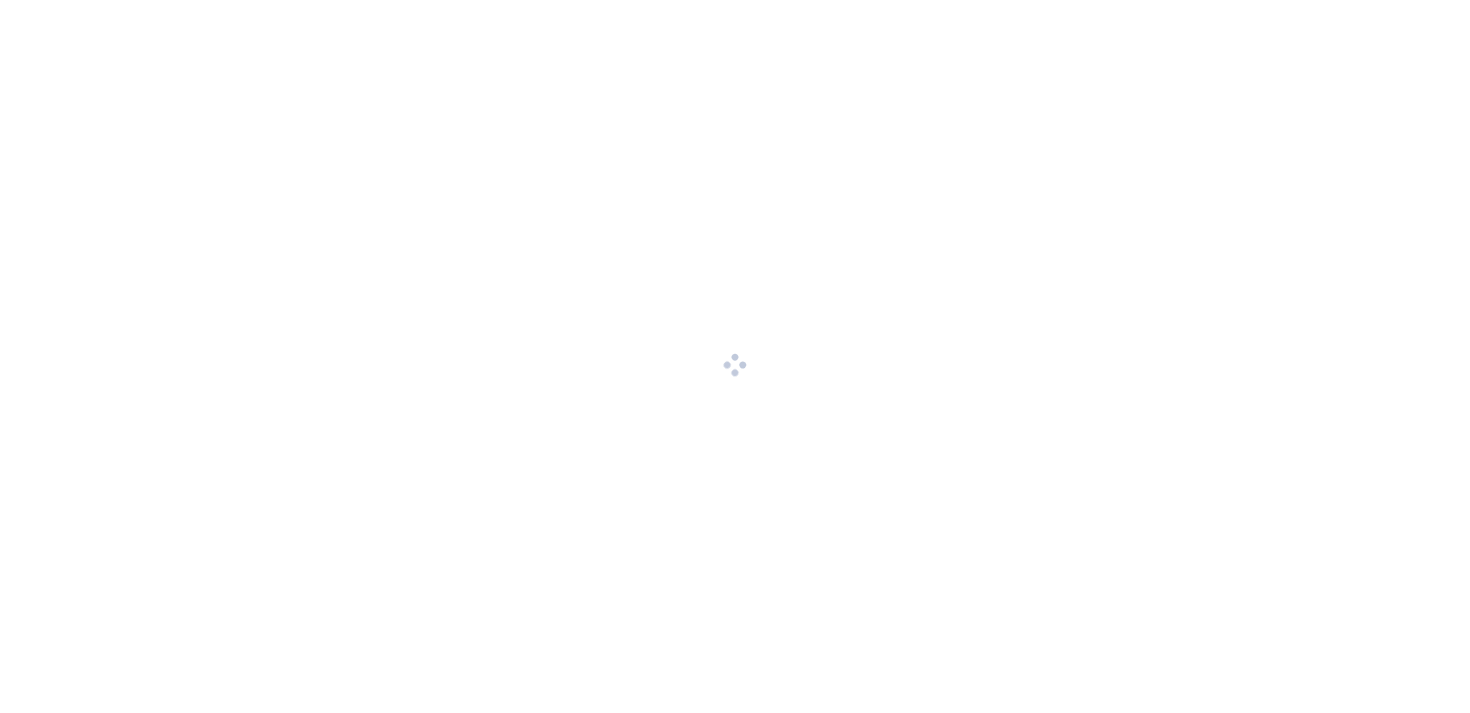 scroll, scrollTop: 0, scrollLeft: 0, axis: both 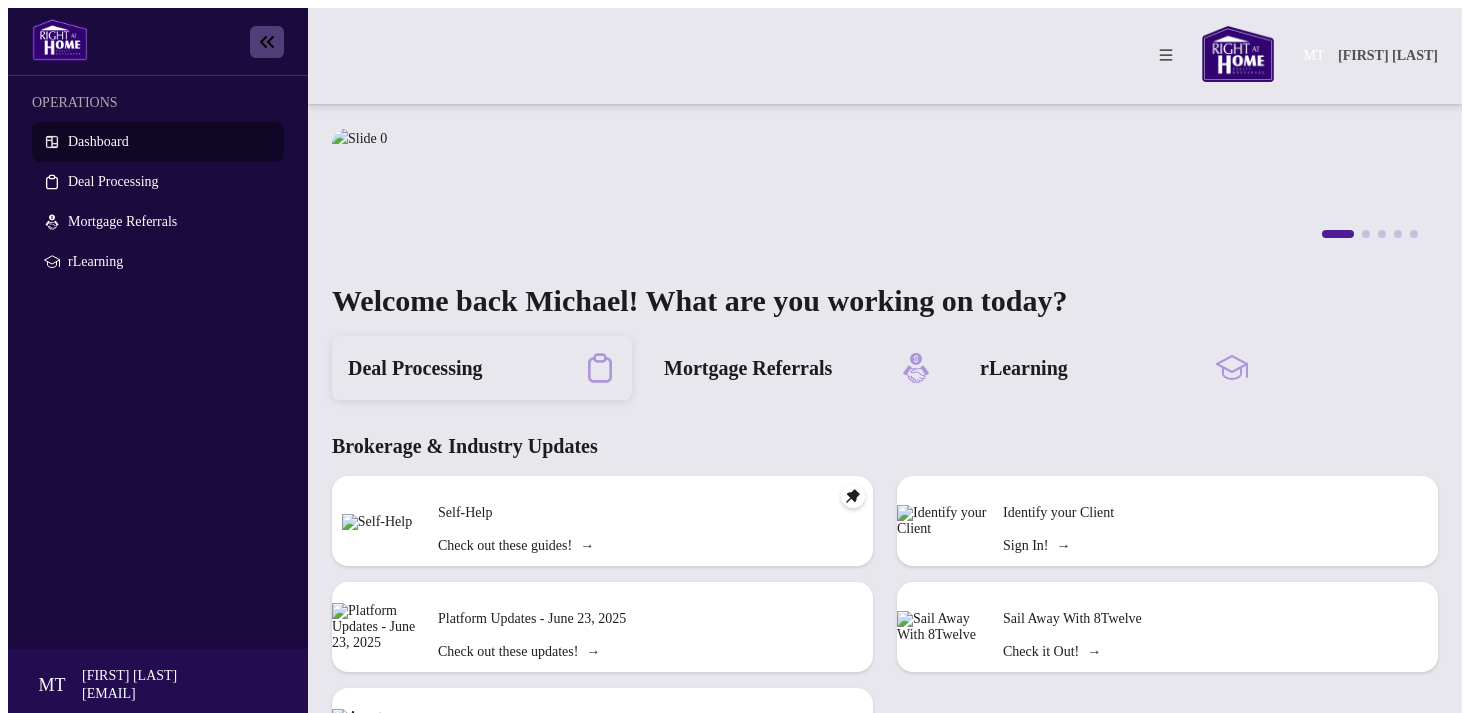 click on "Deal Processing" at bounding box center (482, 368) 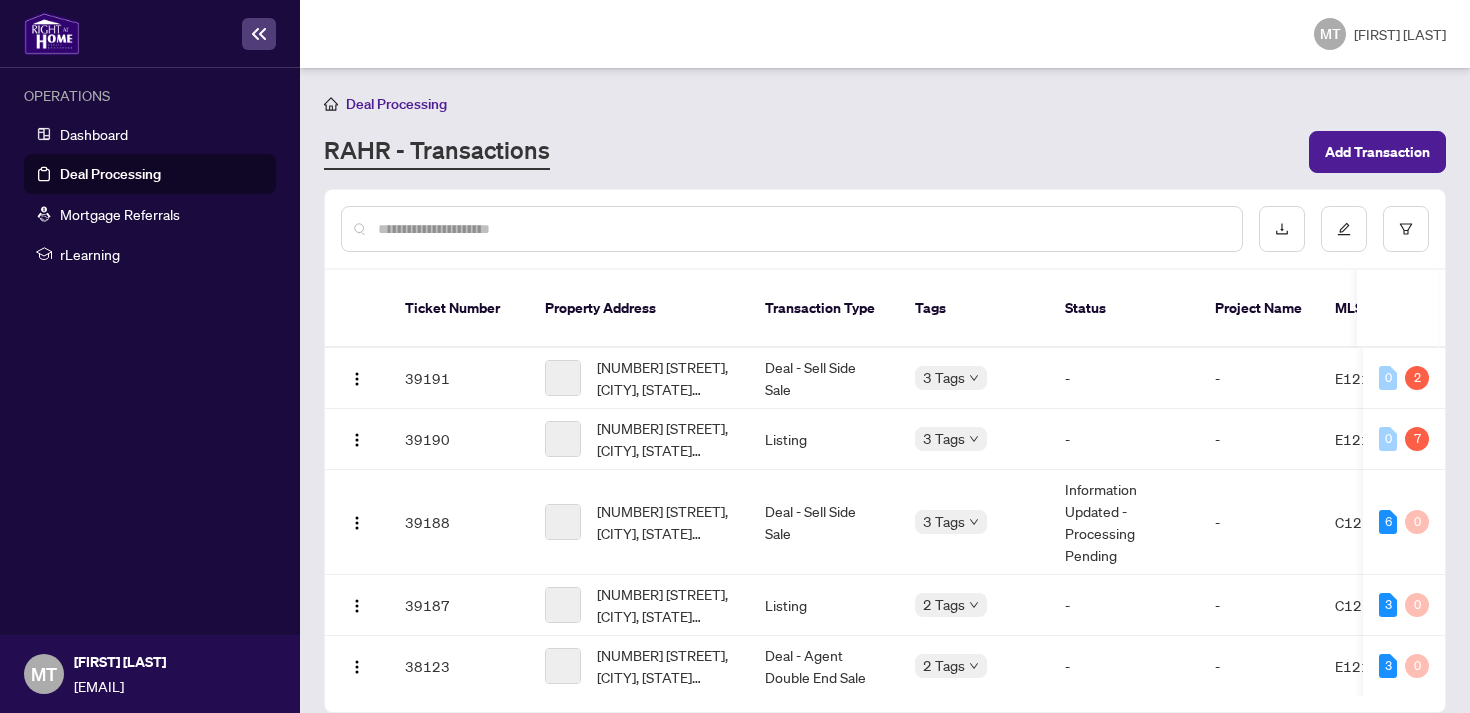 scroll, scrollTop: 319, scrollLeft: 0, axis: vertical 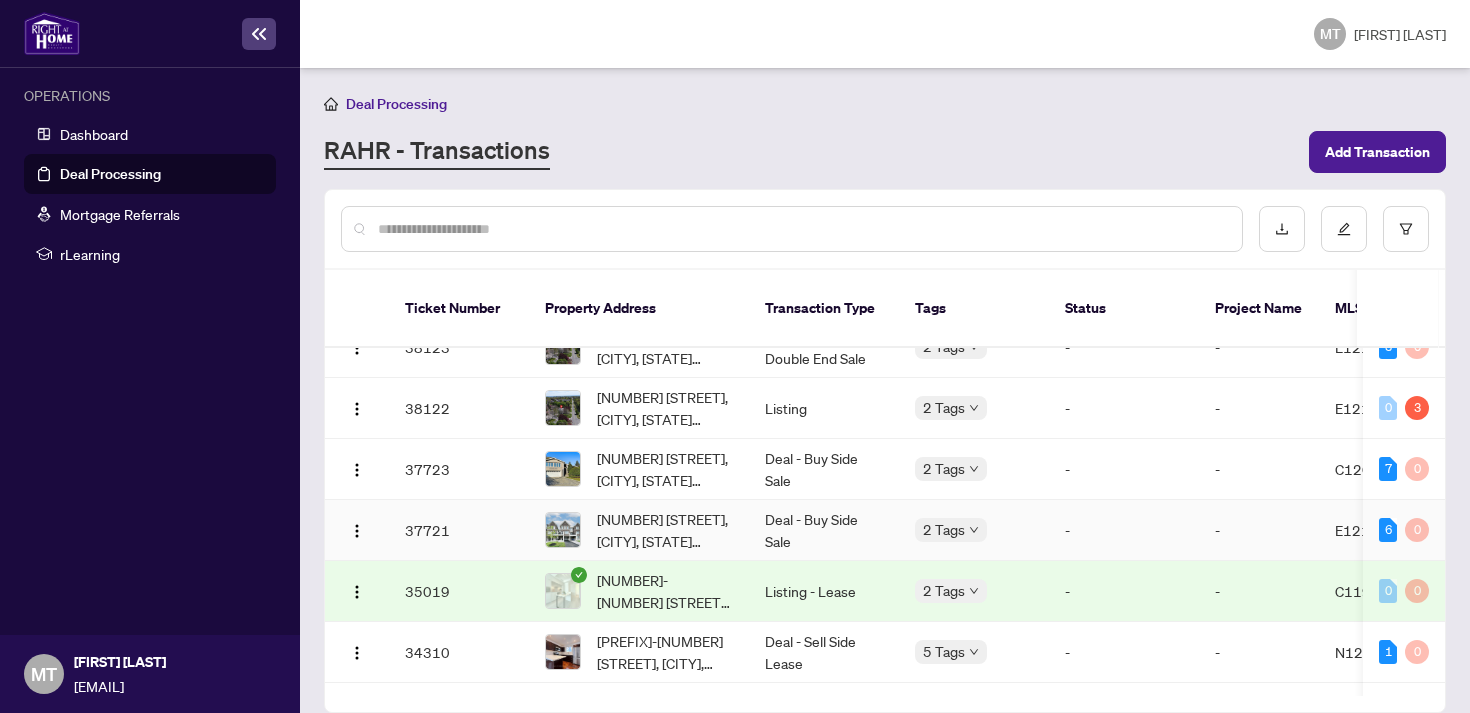 click on "[NUMBER] [STREET], [CITY], [STATE] [POSTAL_CODE], [COUNTRY]" at bounding box center (639, 530) 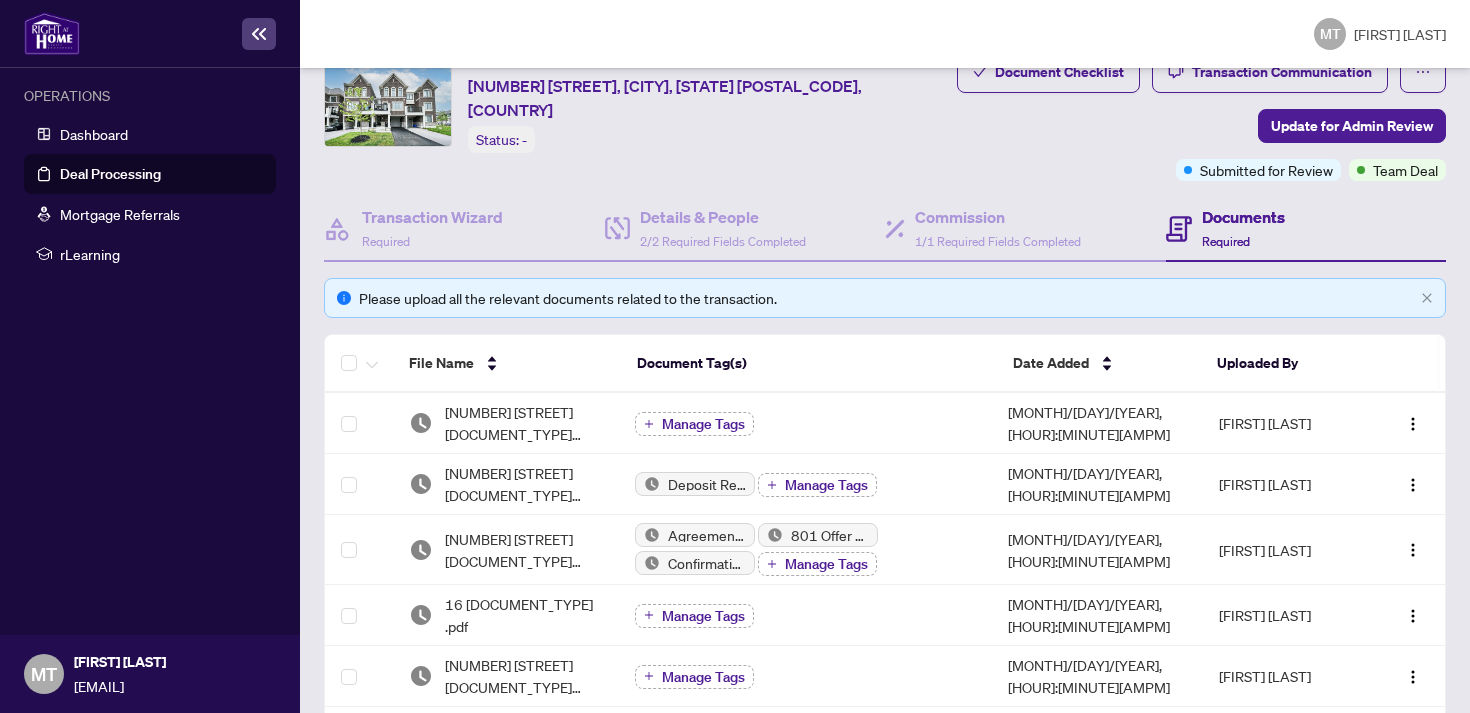 scroll, scrollTop: 0, scrollLeft: 0, axis: both 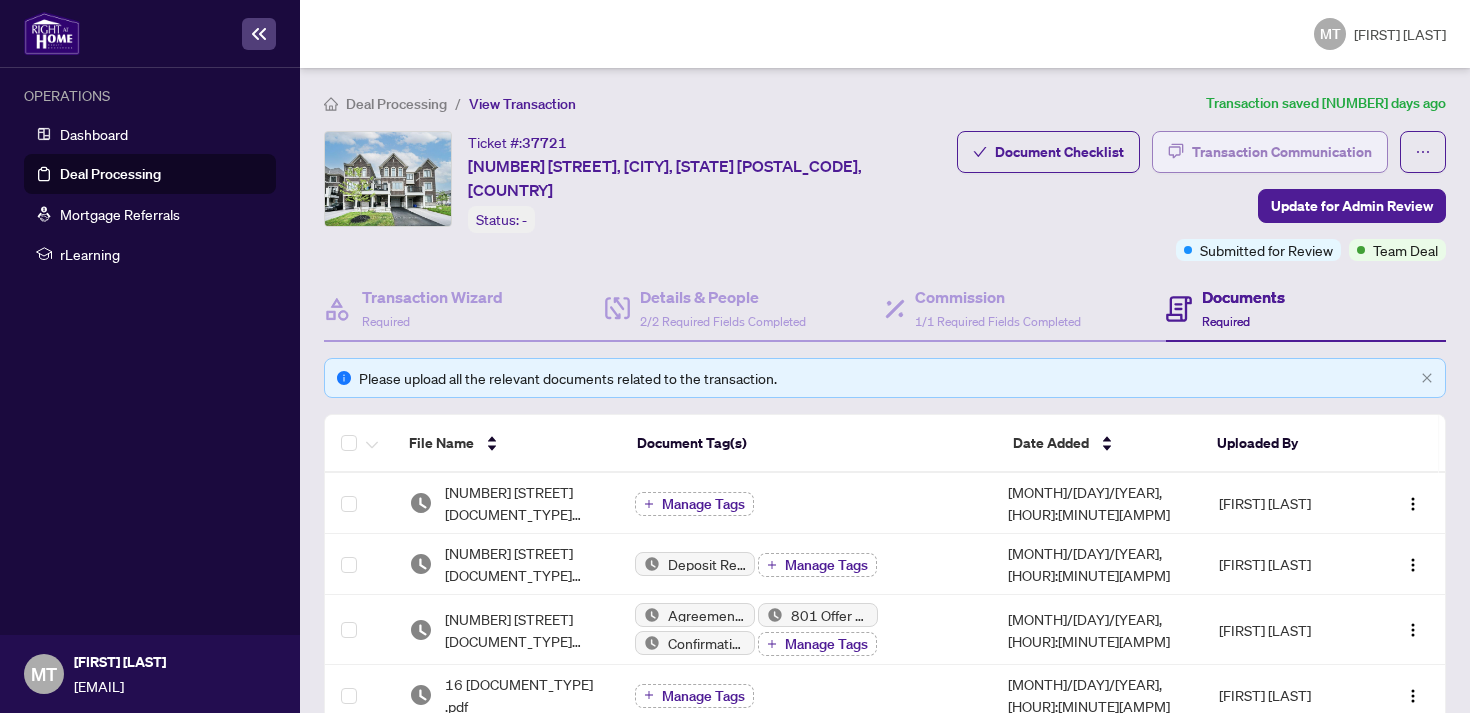 click on "Transaction Communication" at bounding box center (1282, 152) 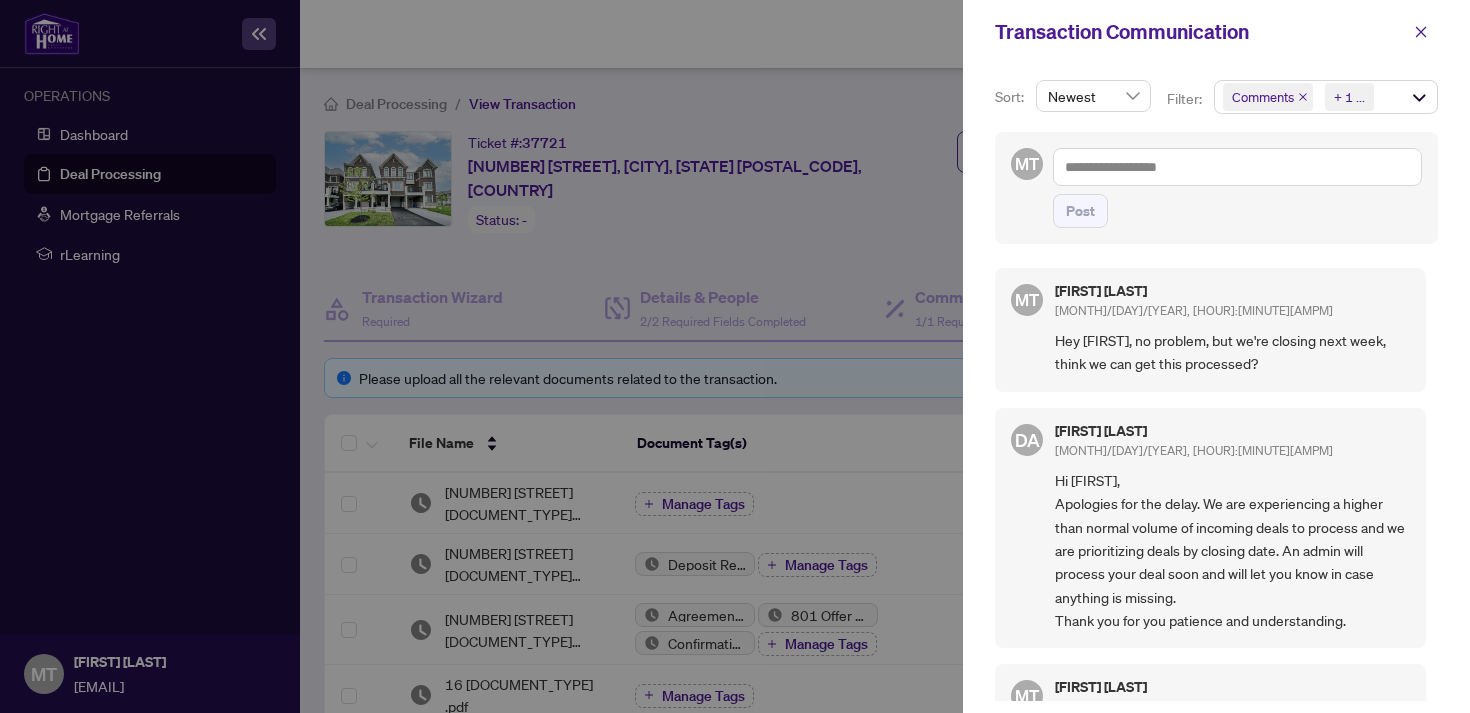 click at bounding box center (735, 356) 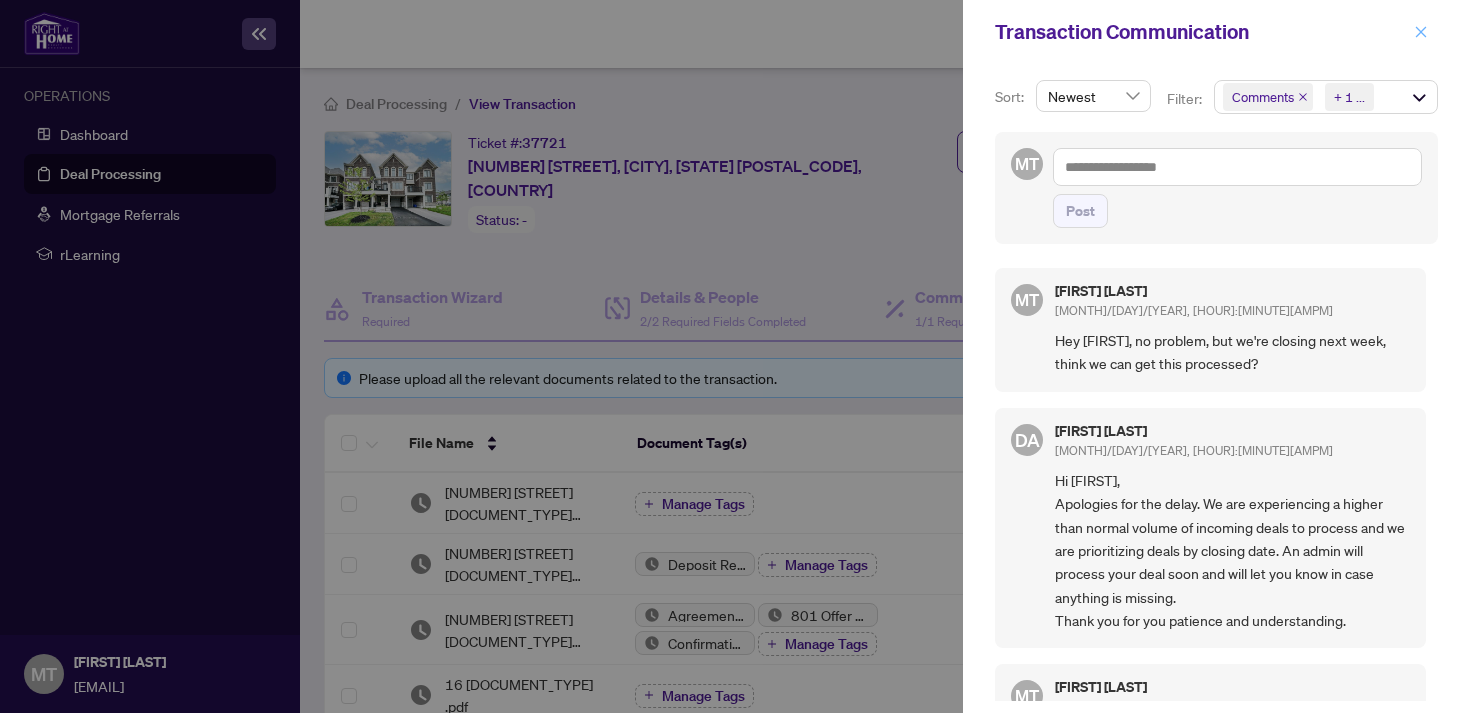 click at bounding box center [1421, 32] 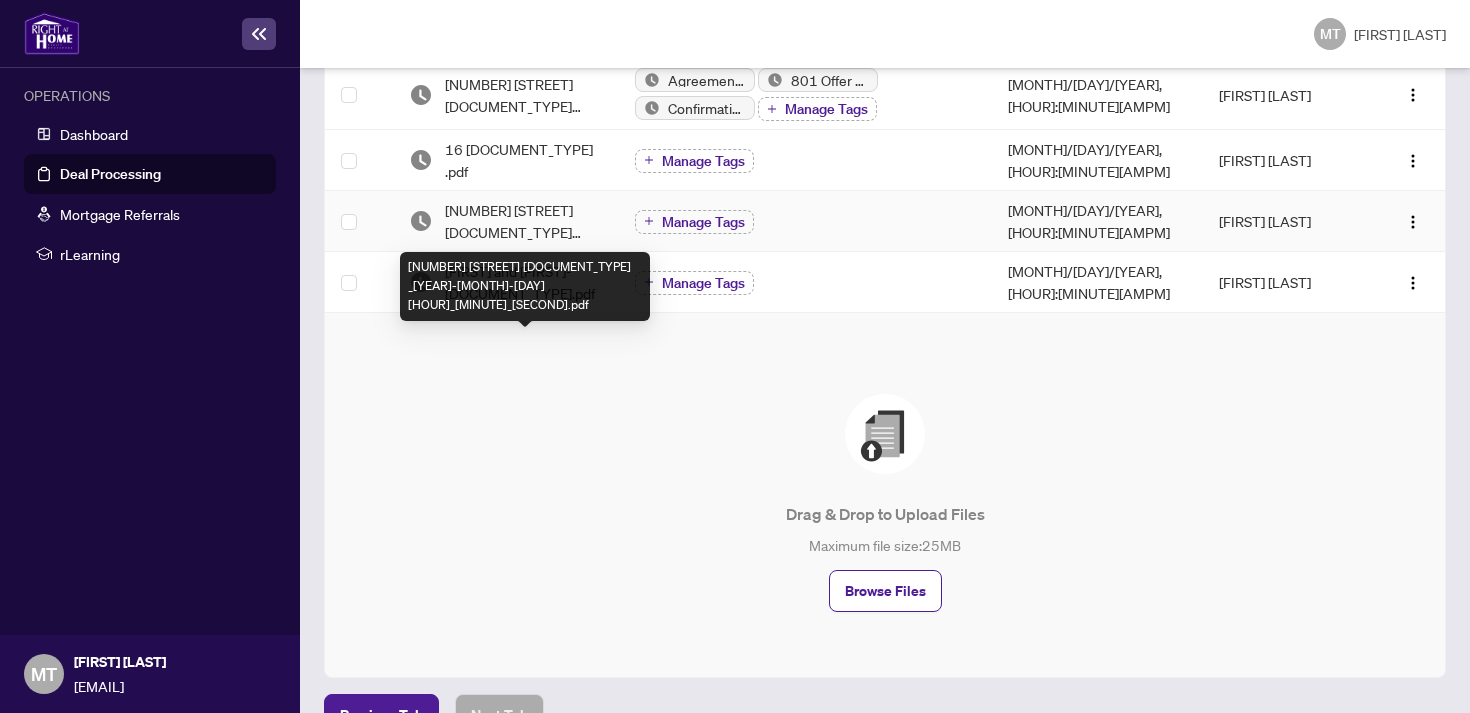 scroll, scrollTop: 579, scrollLeft: 0, axis: vertical 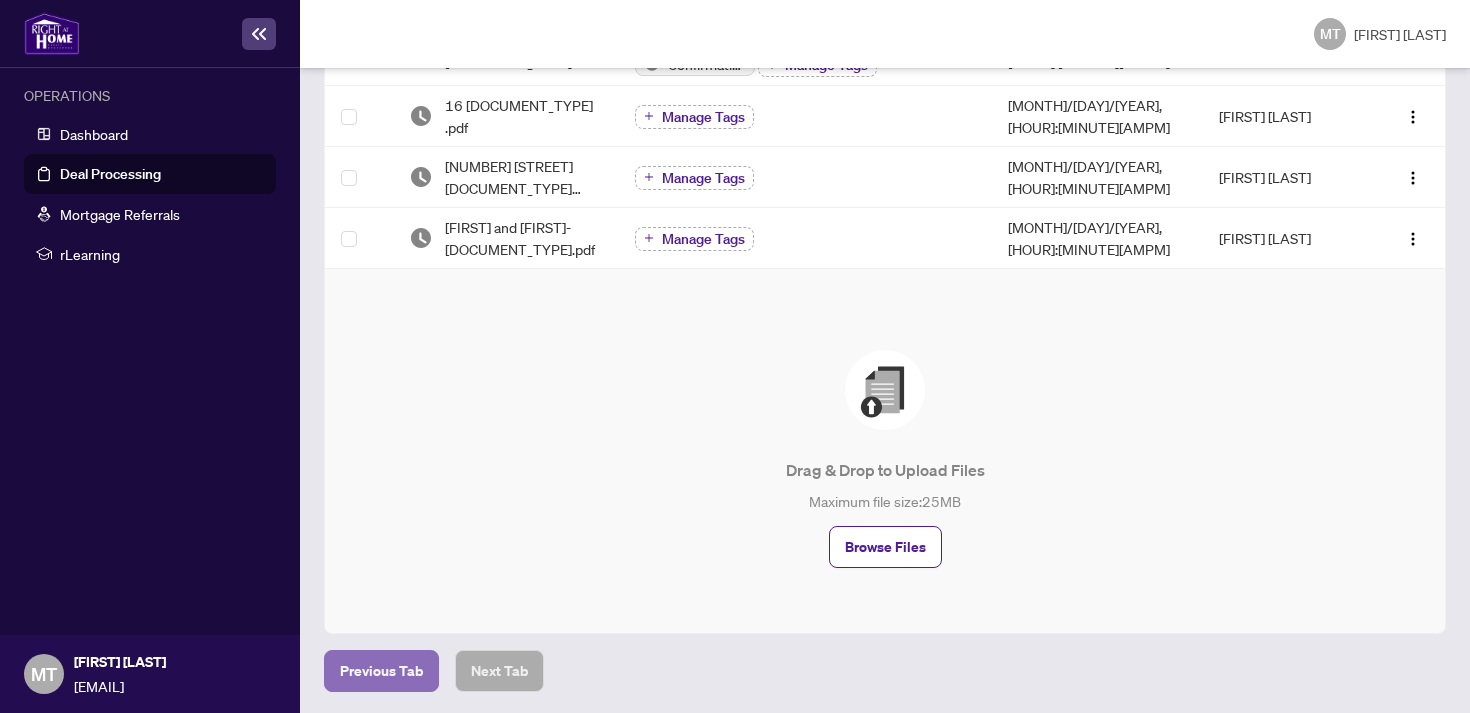 click on "Previous Tab" at bounding box center (381, 671) 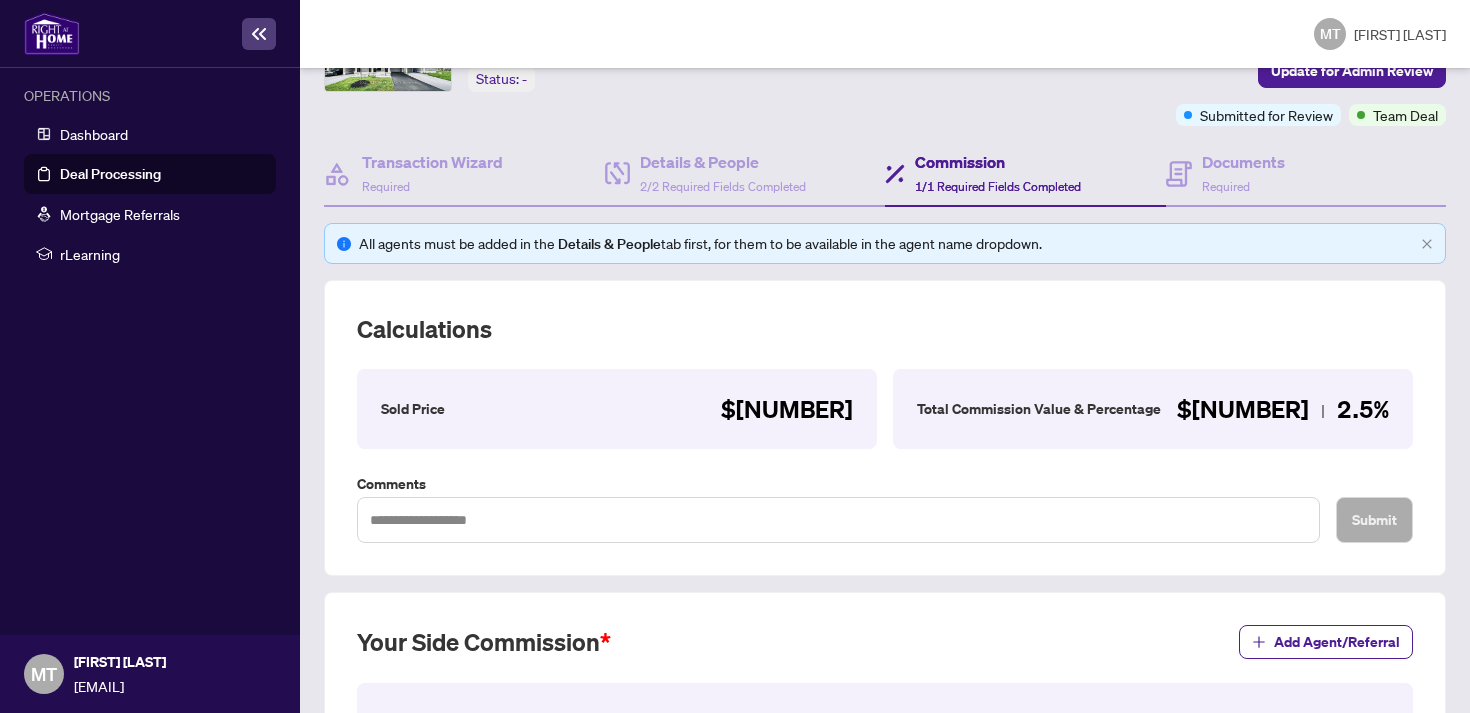 scroll, scrollTop: 137, scrollLeft: 0, axis: vertical 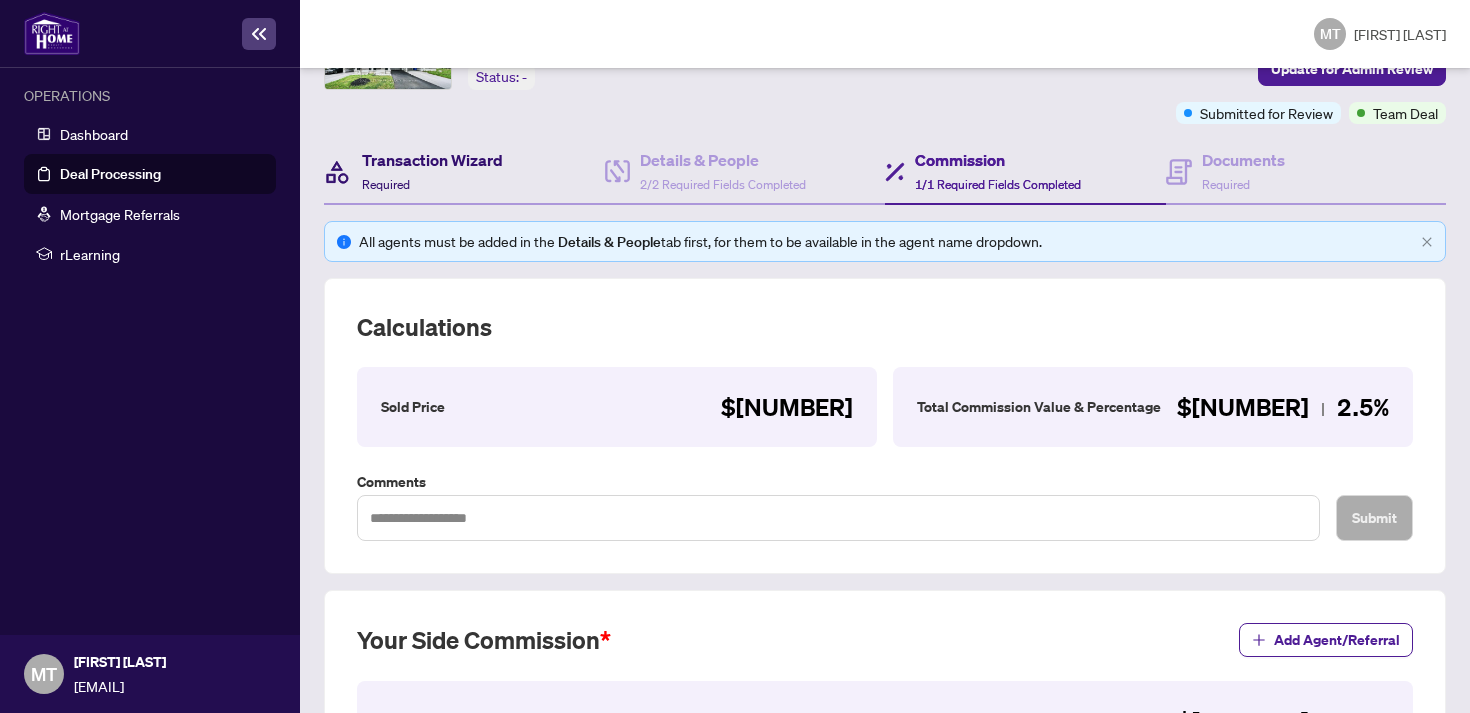 click on "Transaction Wizard" at bounding box center [432, 160] 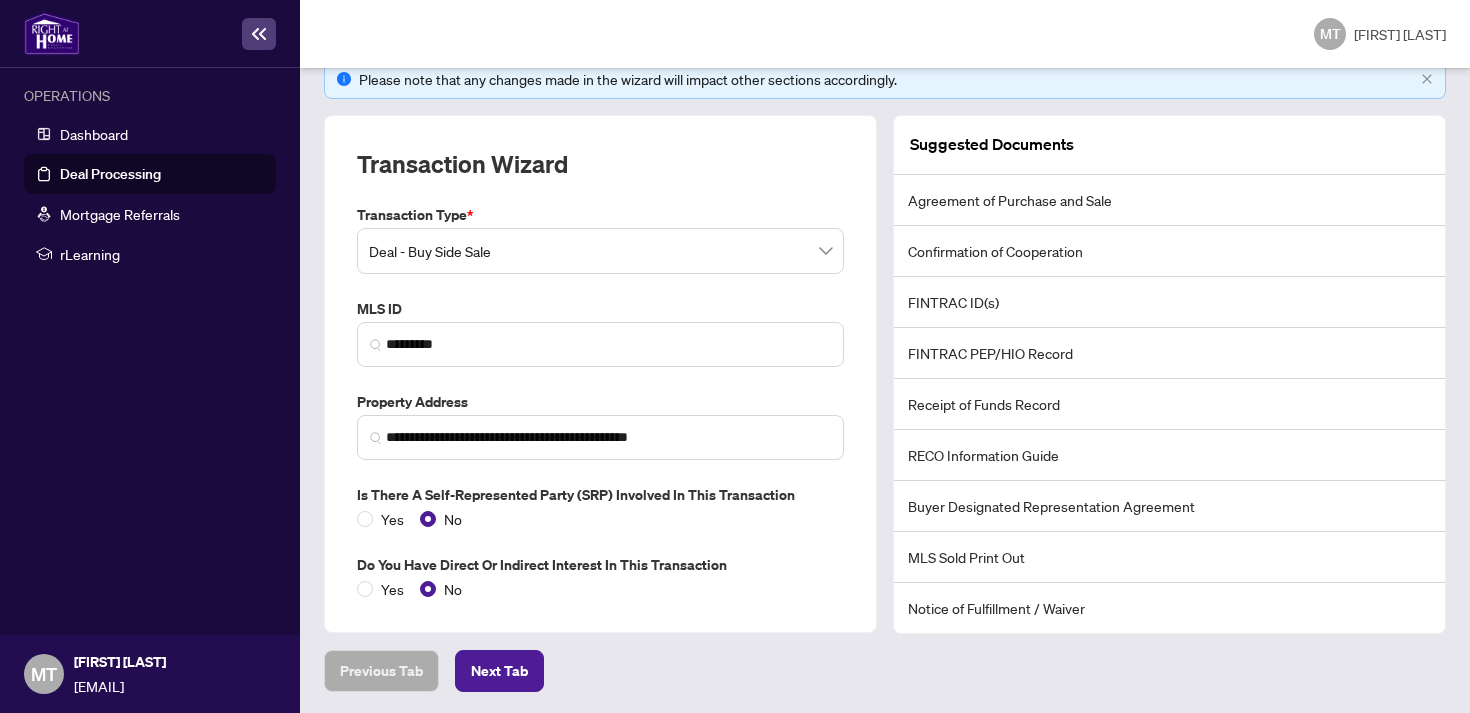scroll, scrollTop: 0, scrollLeft: 0, axis: both 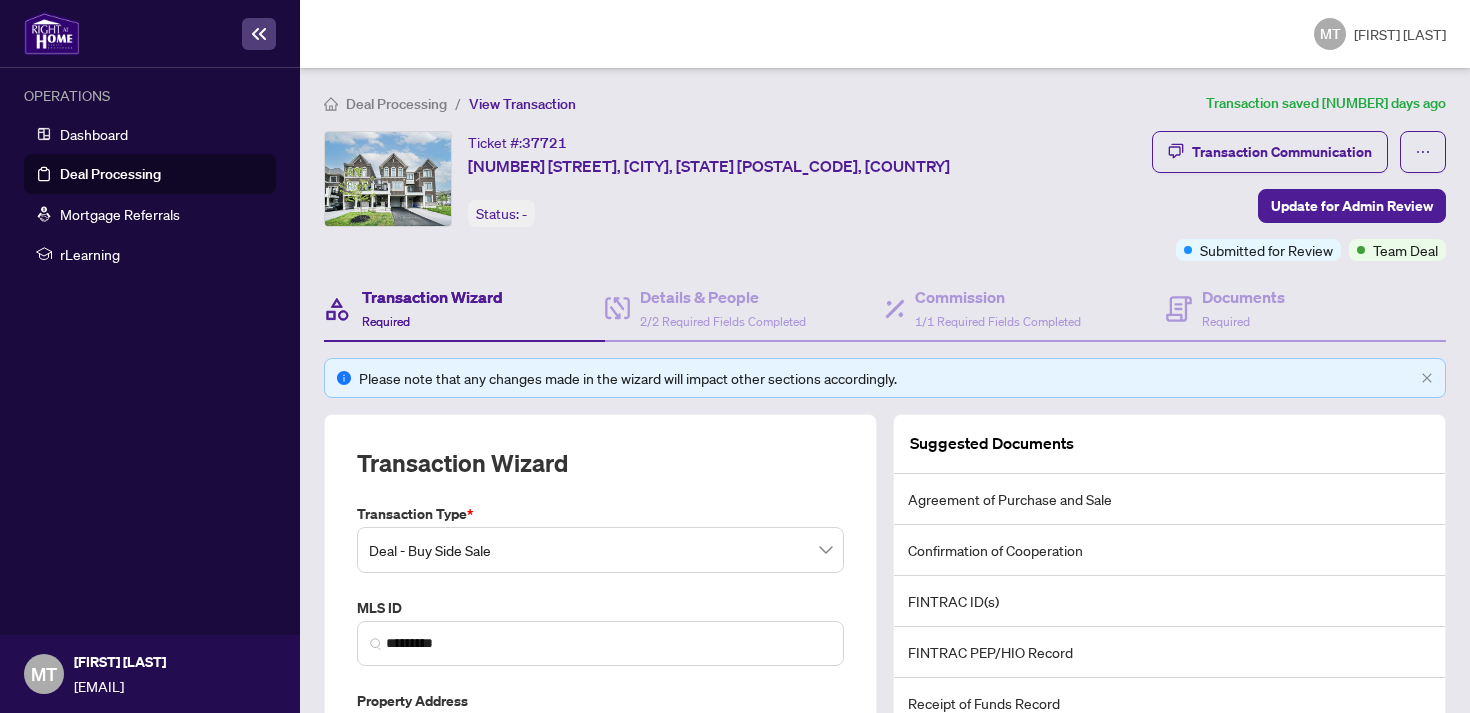 click on "Transaction Wizard" at bounding box center (432, 297) 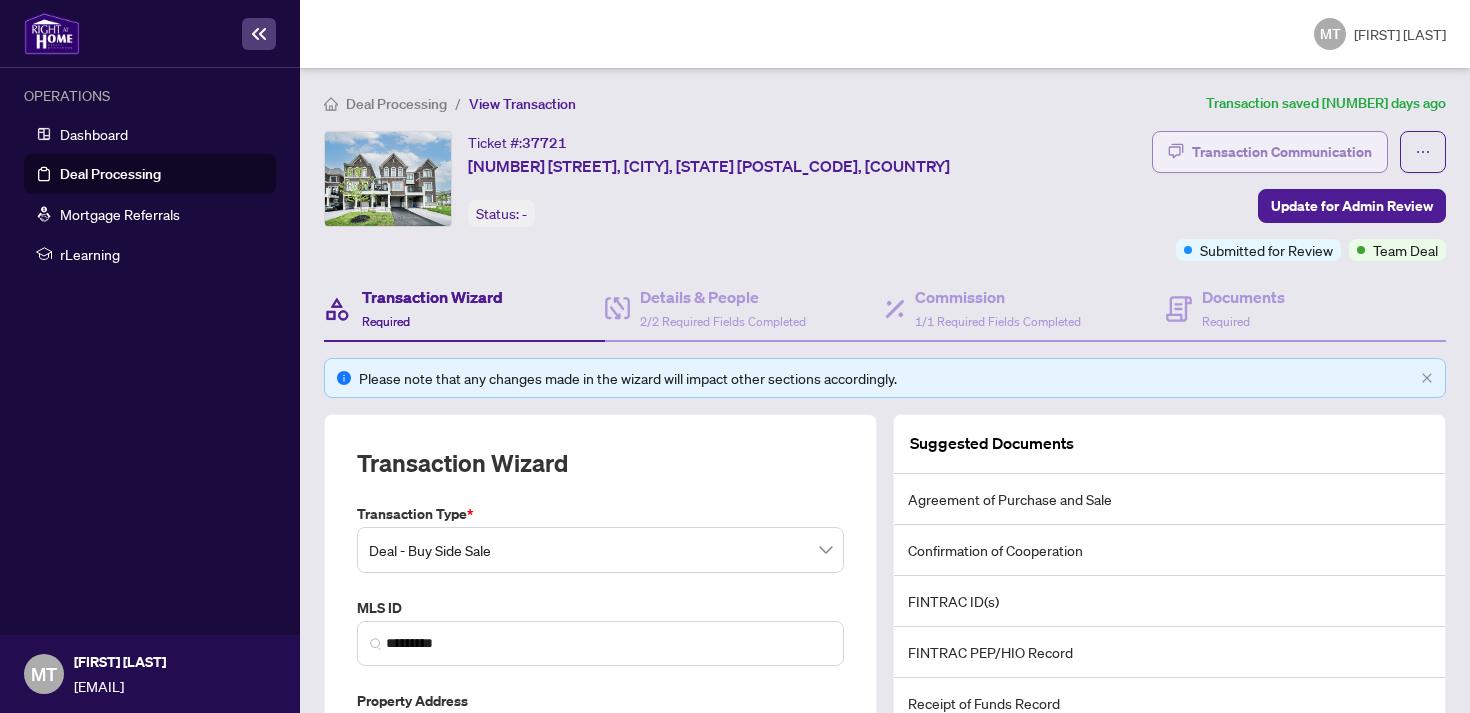 click on "Transaction Communication" at bounding box center [1270, 152] 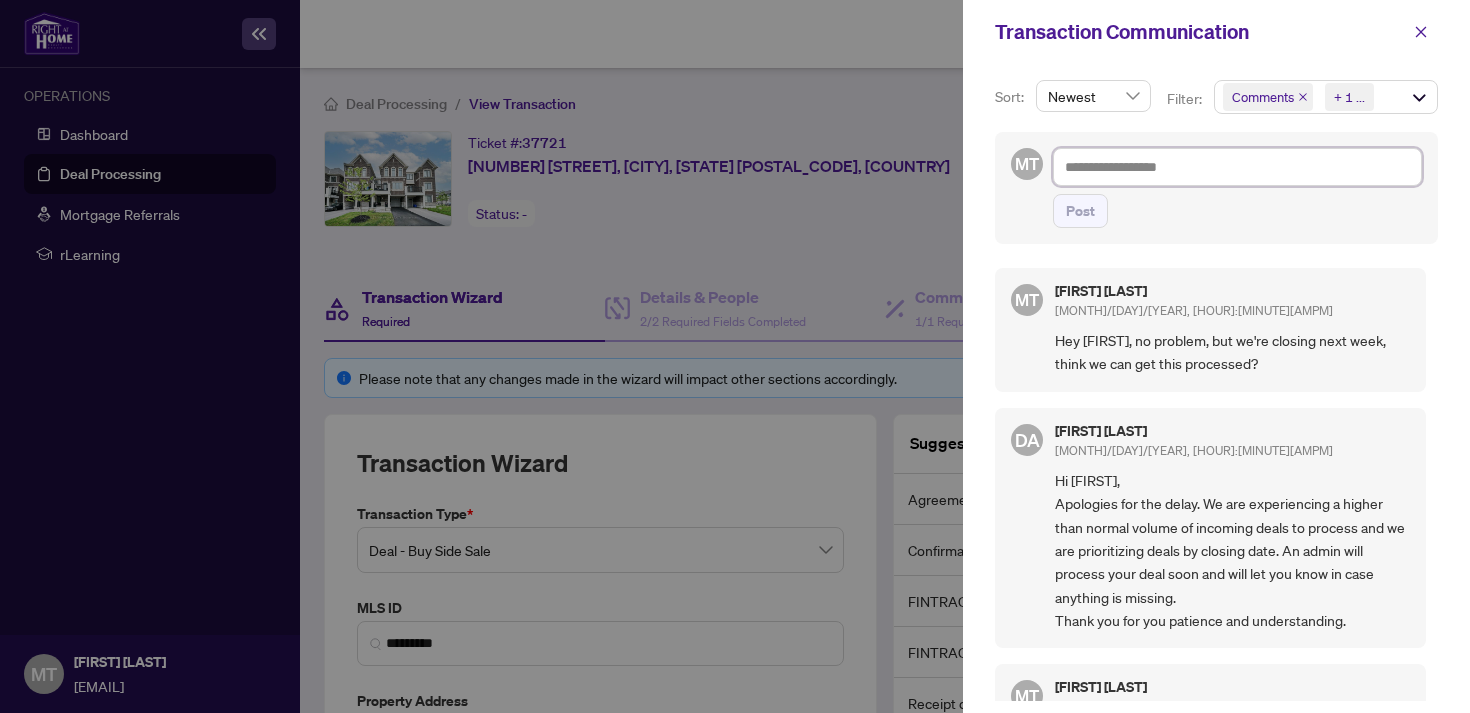 click at bounding box center (1237, 167) 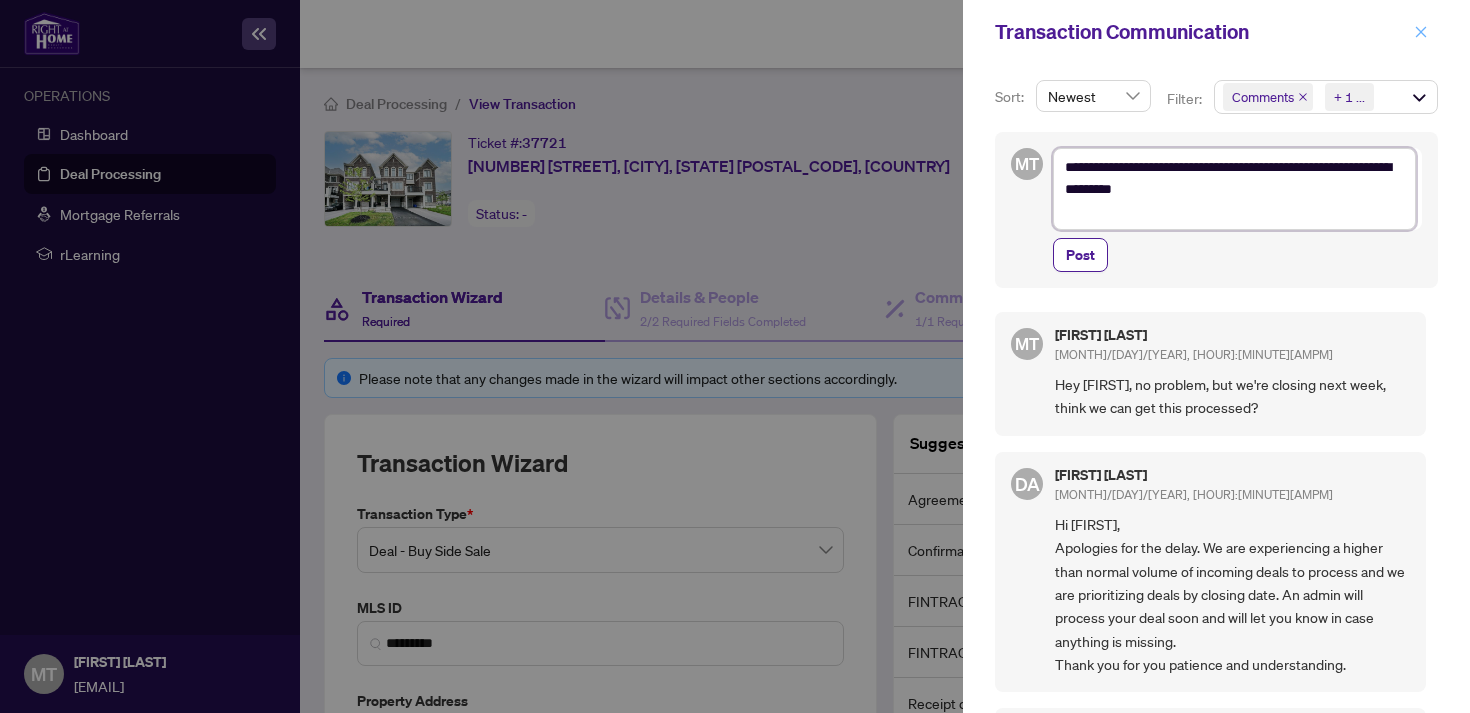type on "**********" 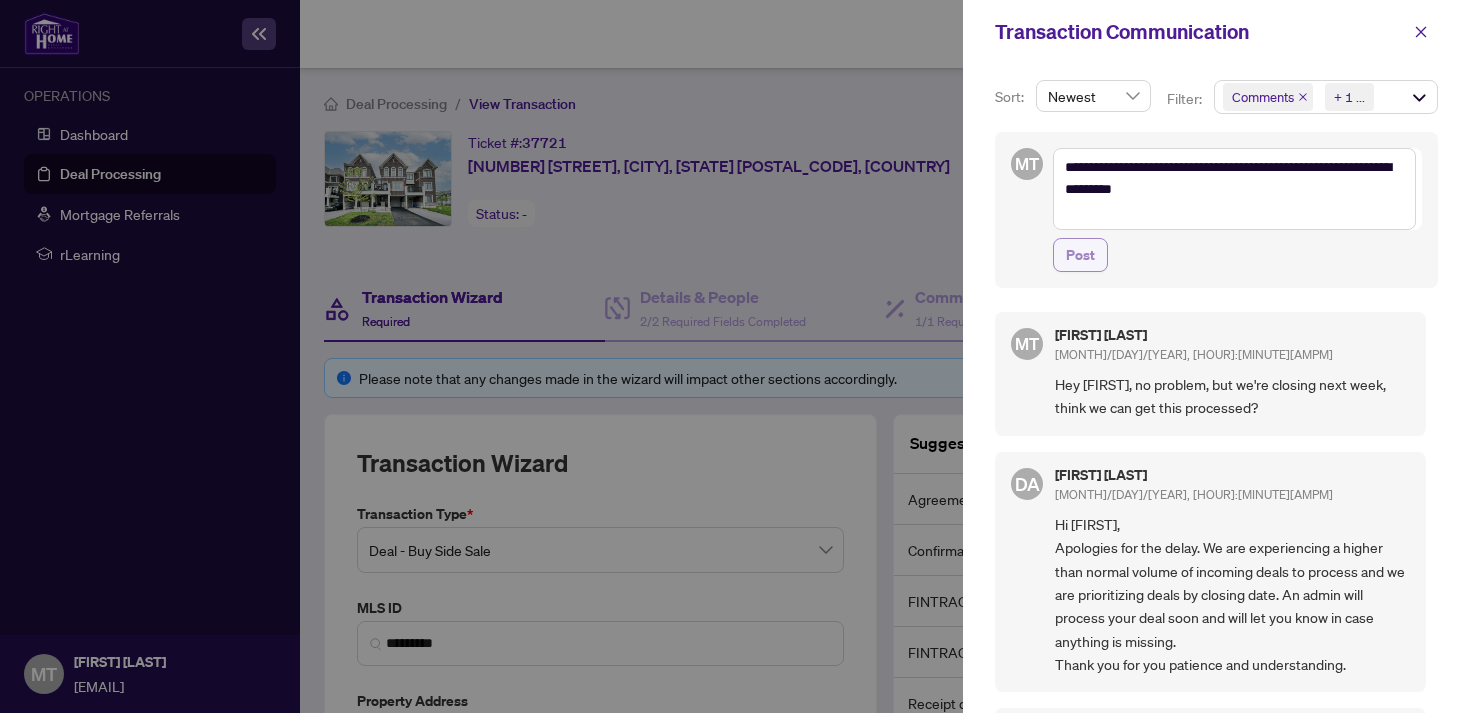 click on "Post" at bounding box center (1080, 255) 